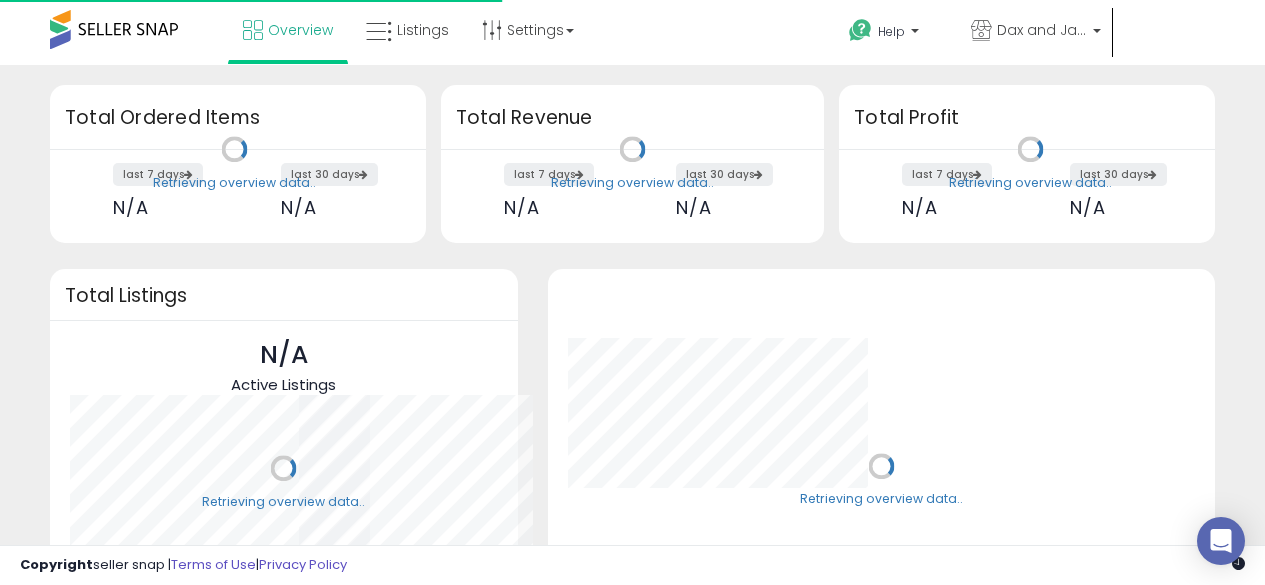 scroll, scrollTop: 0, scrollLeft: 0, axis: both 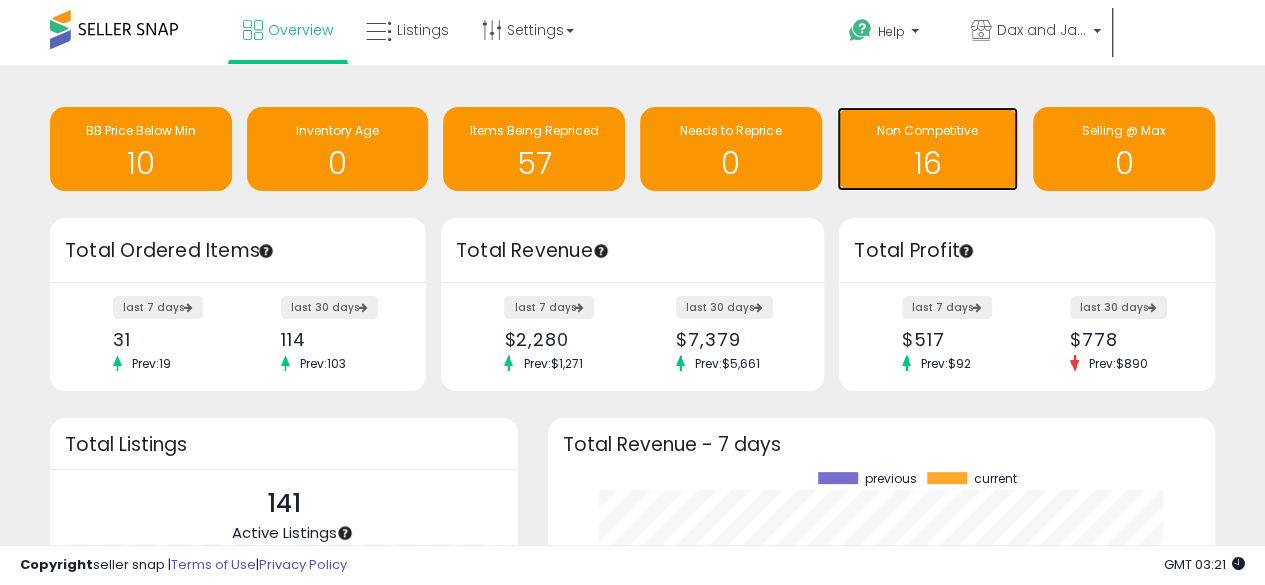 click on "16" at bounding box center (928, 163) 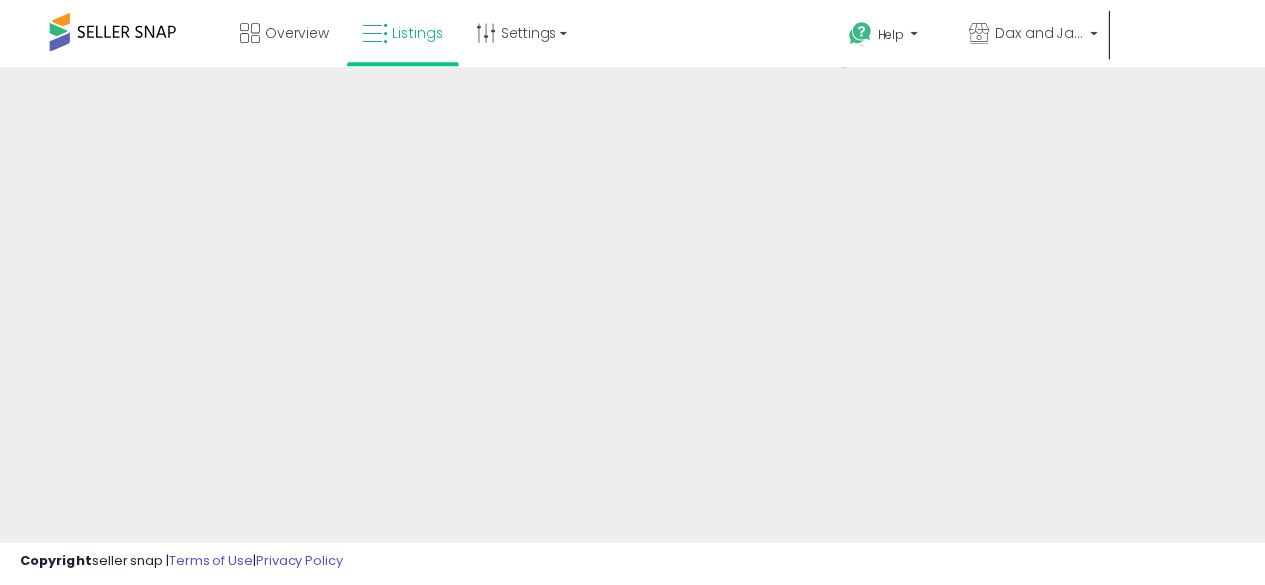 scroll, scrollTop: 0, scrollLeft: 0, axis: both 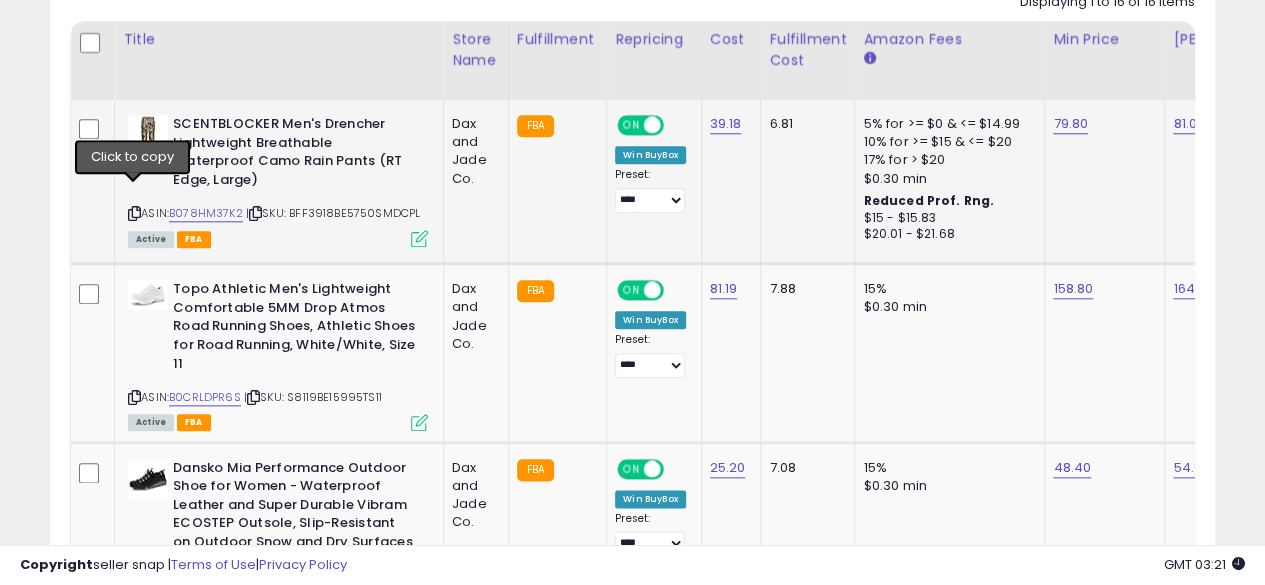click at bounding box center (134, 213) 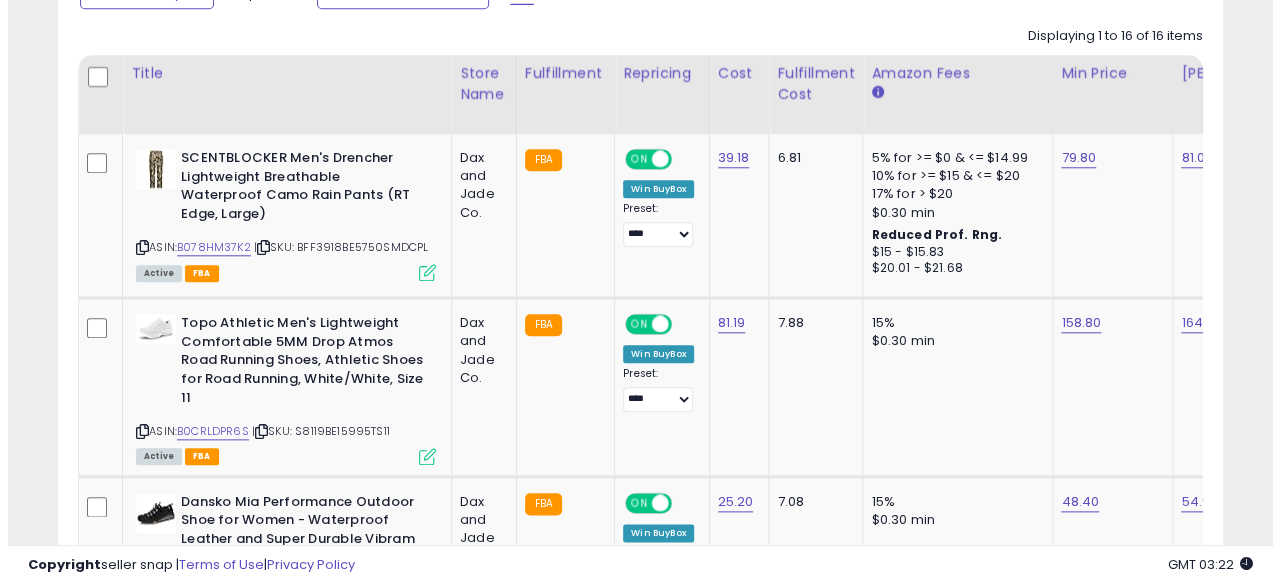 scroll, scrollTop: 896, scrollLeft: 0, axis: vertical 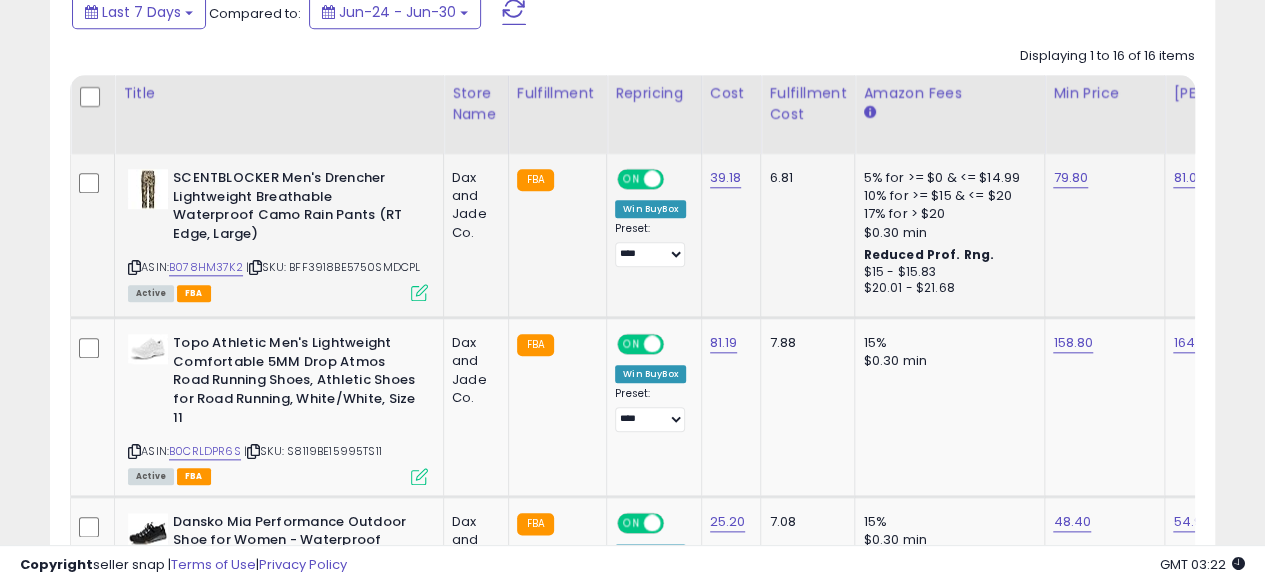 click at bounding box center [419, 292] 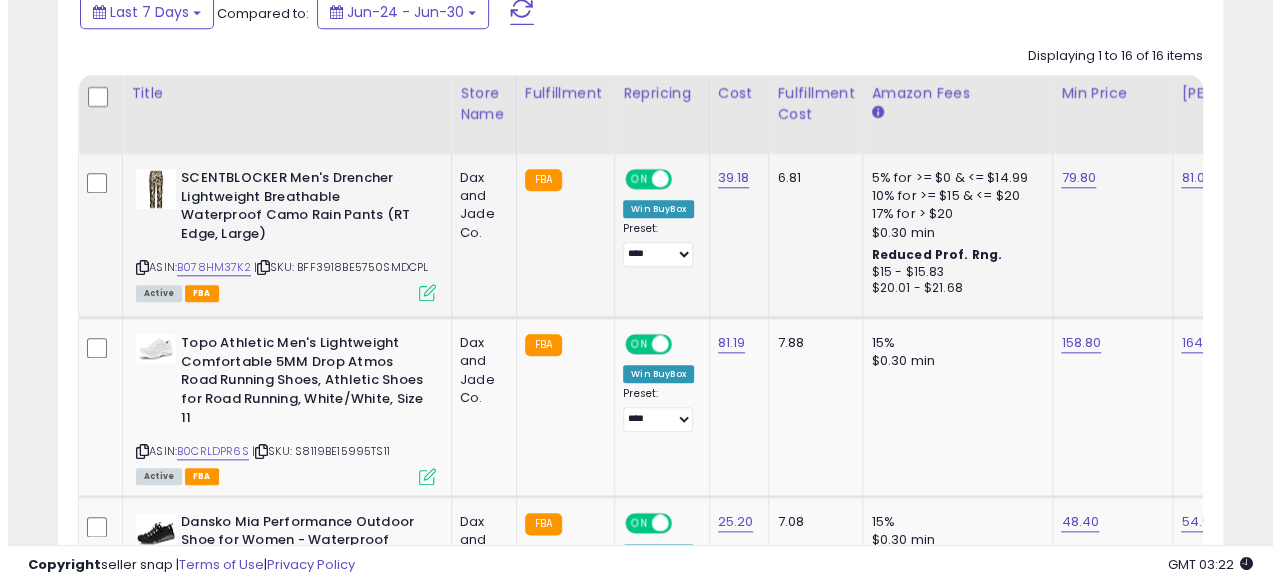 scroll, scrollTop: 999590, scrollLeft: 999317, axis: both 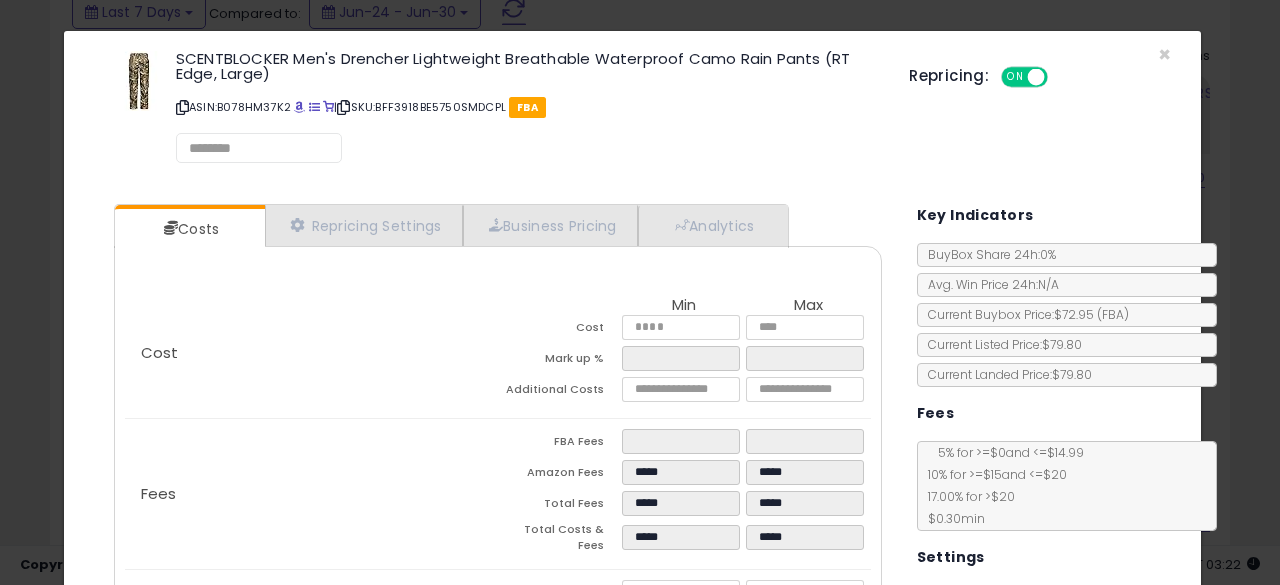 select on "******" 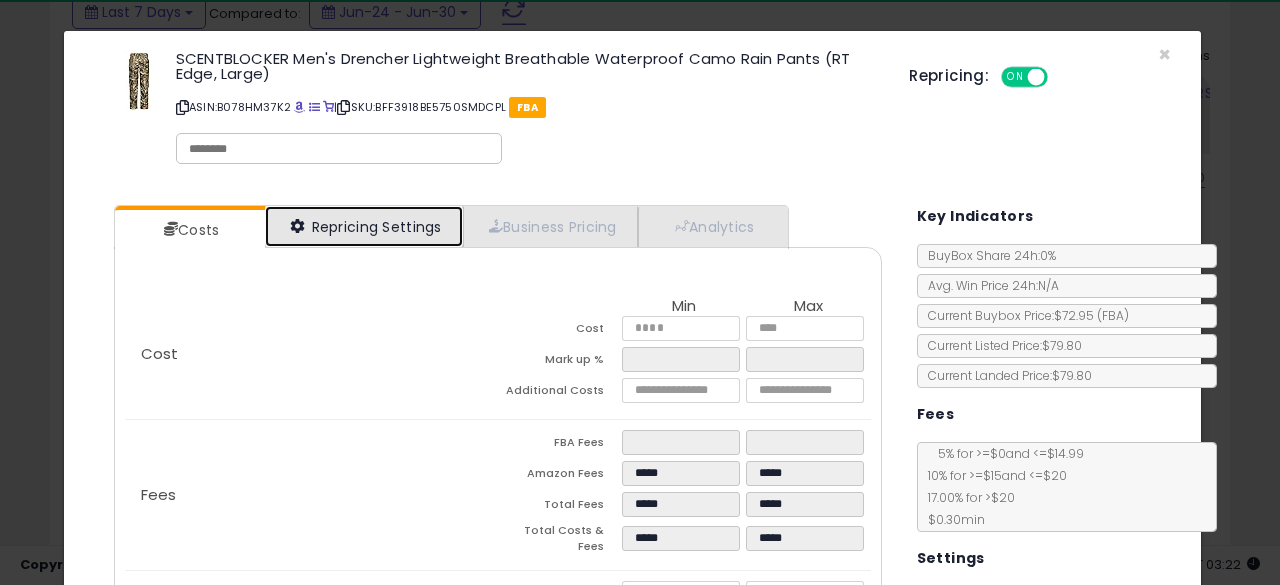 click on "Repricing Settings" at bounding box center (364, 226) 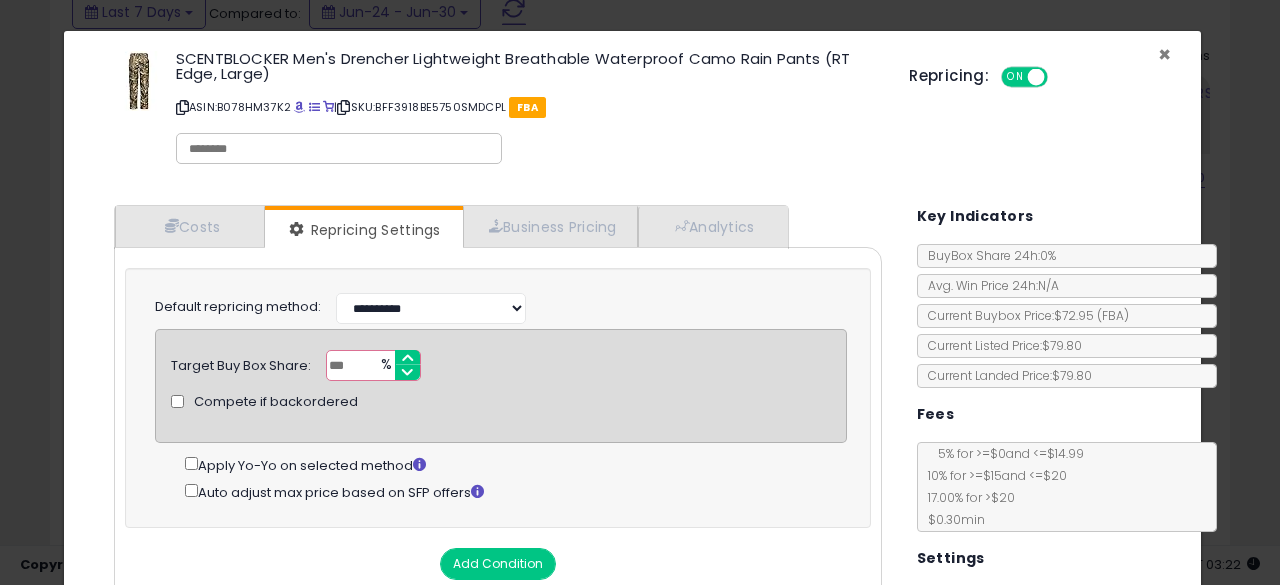 click on "×" at bounding box center [1164, 54] 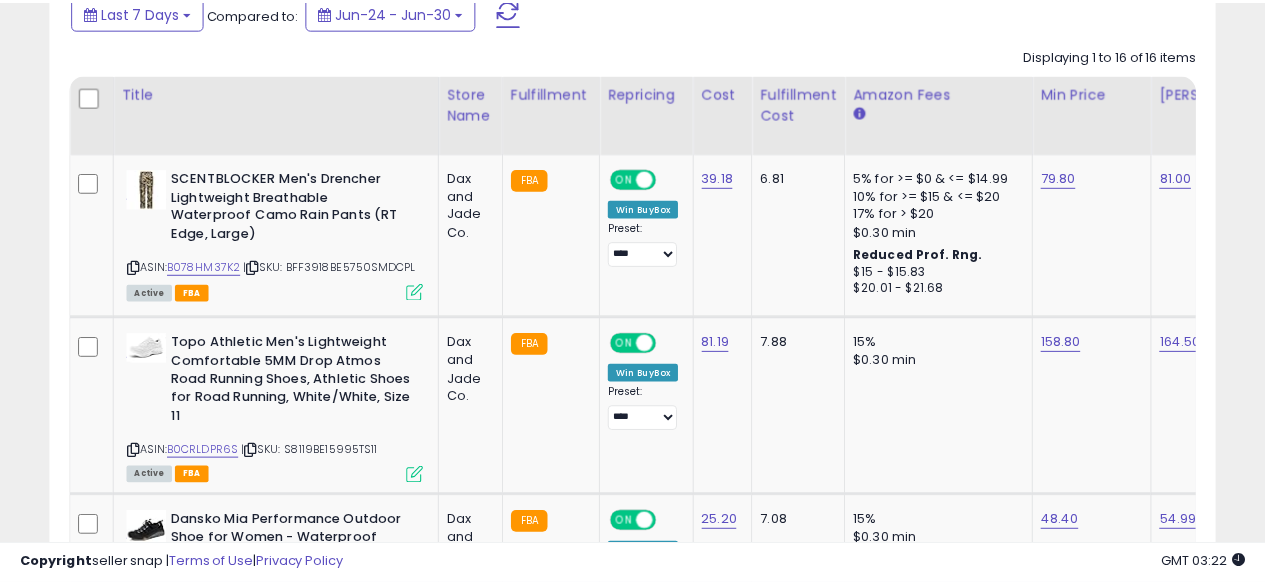 scroll, scrollTop: 410, scrollLeft: 674, axis: both 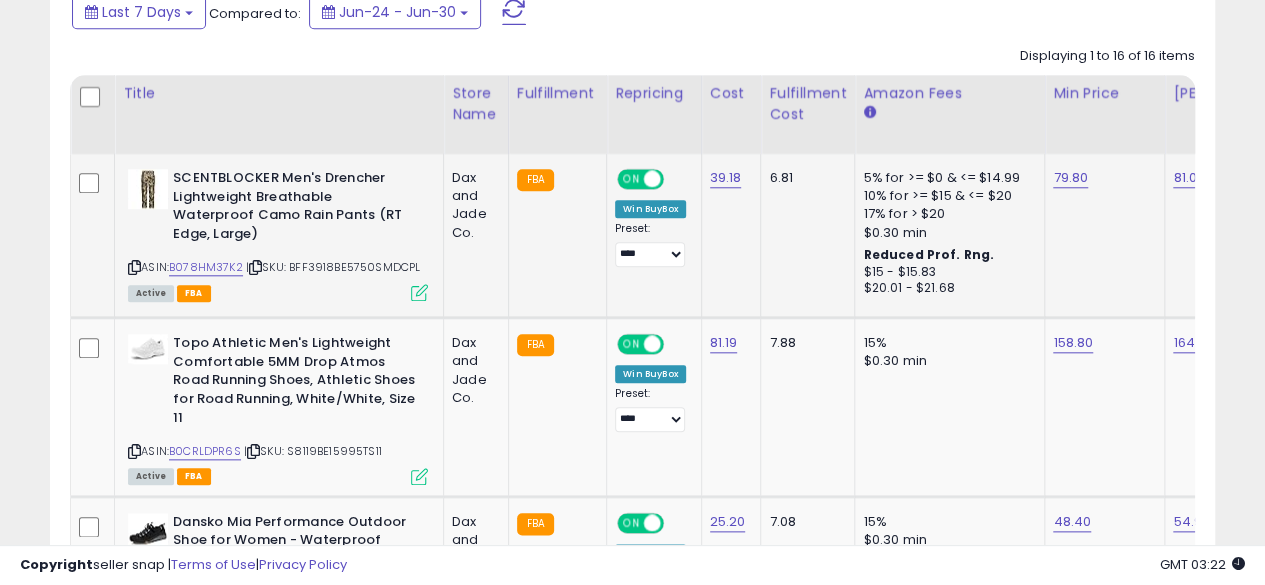 click on "SCENTBLOCKER Men's Drencher Lightweight Breathable Waterproof Camo Rain Pants (RT Edge, Large)  ASIN:  B078HM37K2    |   SKU: BFF3918BE5750SMDCPL Active FBA" 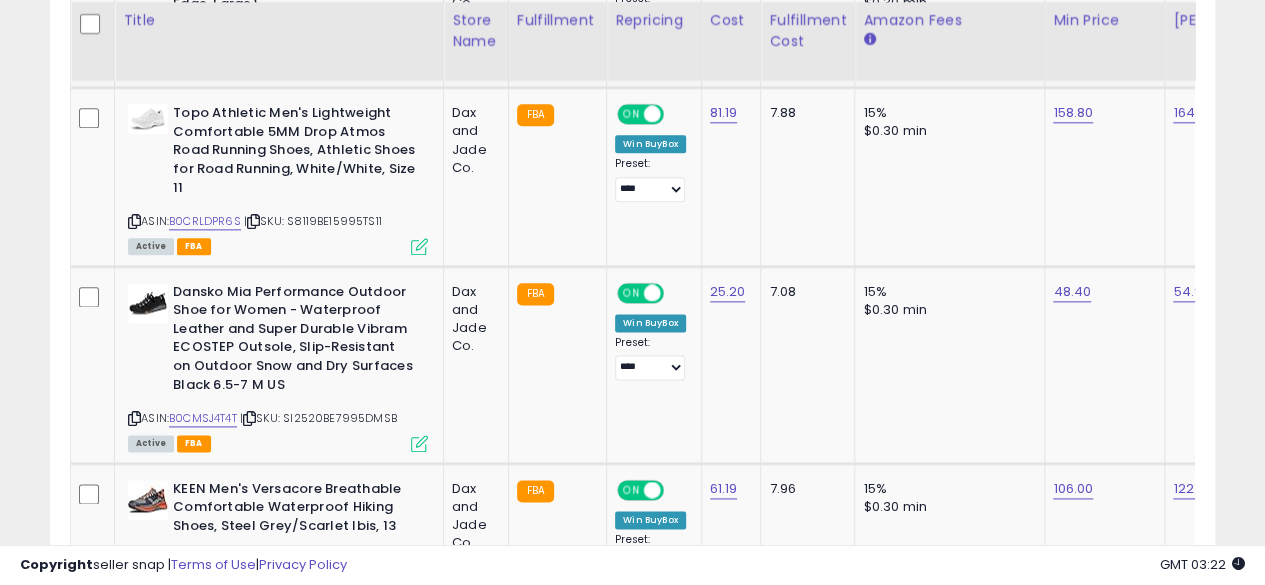 scroll, scrollTop: 1127, scrollLeft: 0, axis: vertical 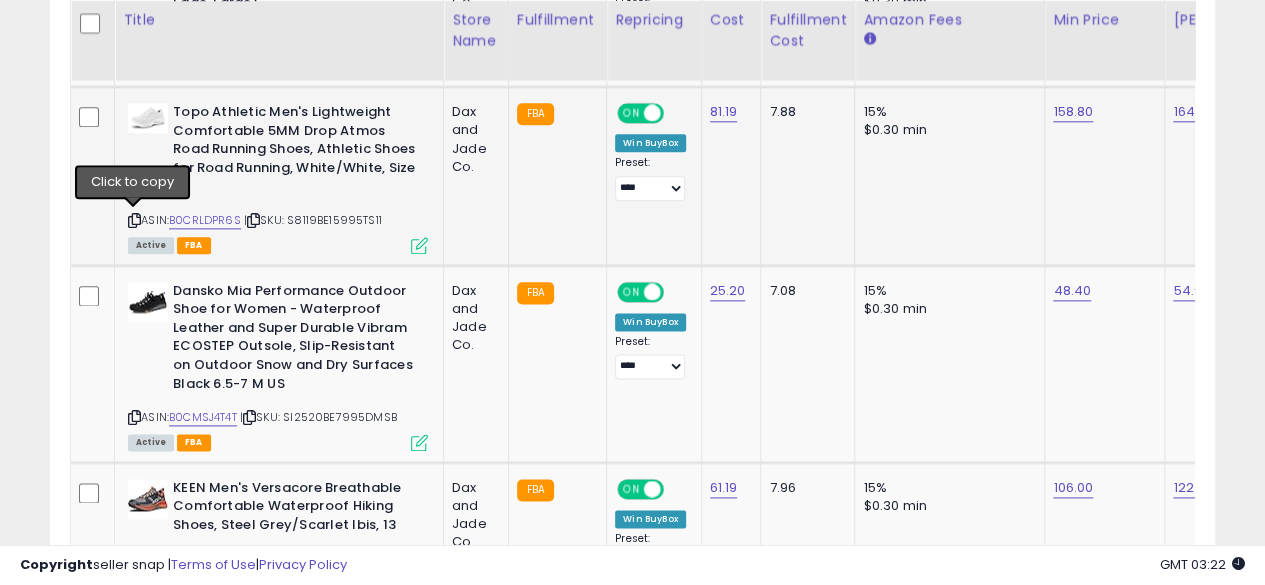click at bounding box center (134, 220) 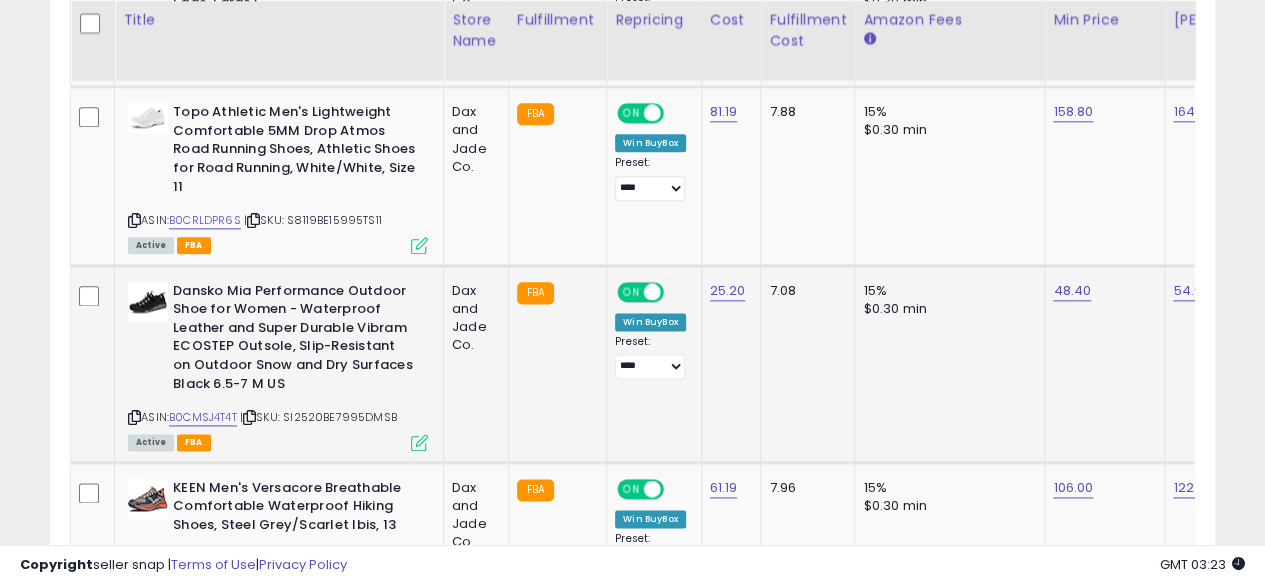 click on "Dansko Mia Performance Outdoor Shoe for Women - Waterproof Leather and Super Durable Vibram ECOSTEP Outsole, Slip-Resistant on Outdoor Snow and Dry Surfaces Black 6.5-7 M US" at bounding box center [278, 340] 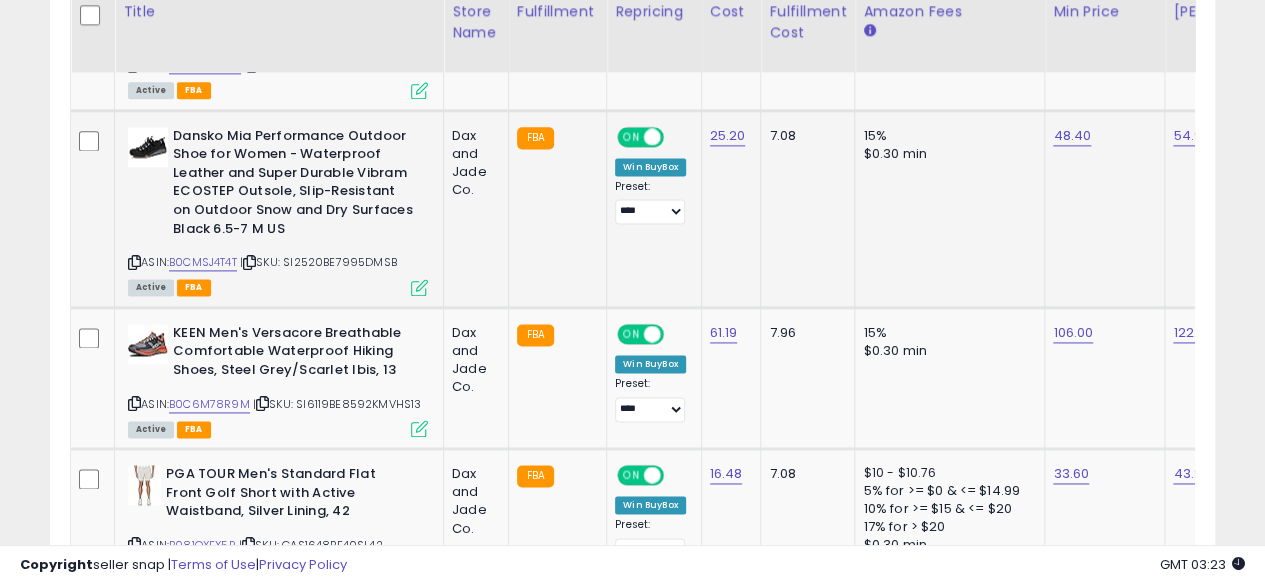 scroll, scrollTop: 1285, scrollLeft: 0, axis: vertical 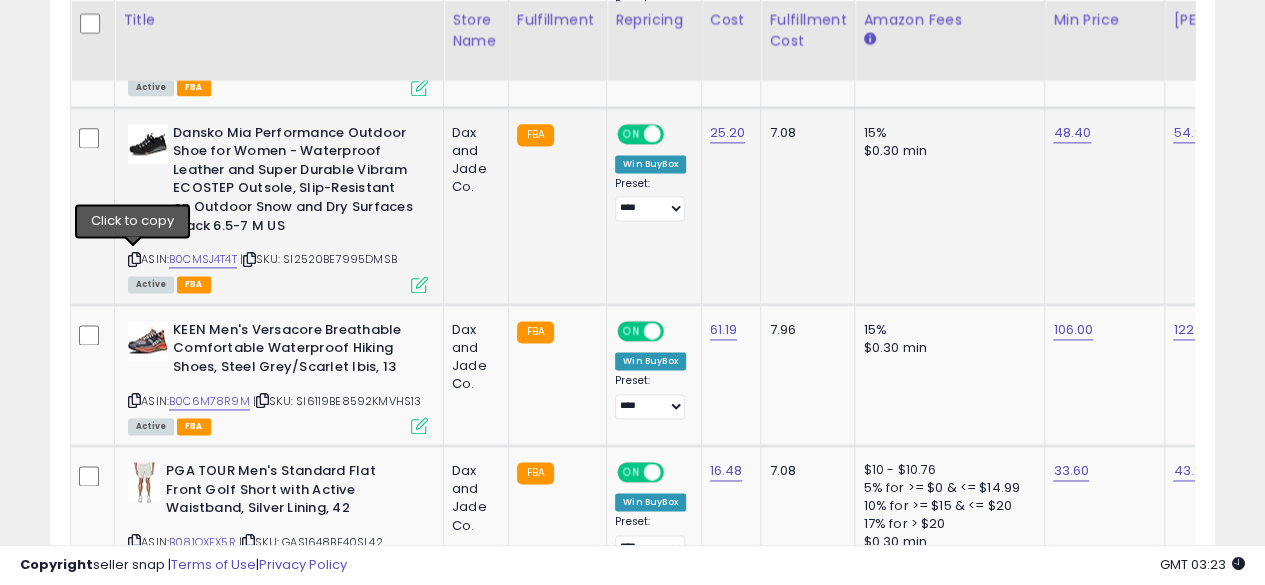 click at bounding box center (134, 259) 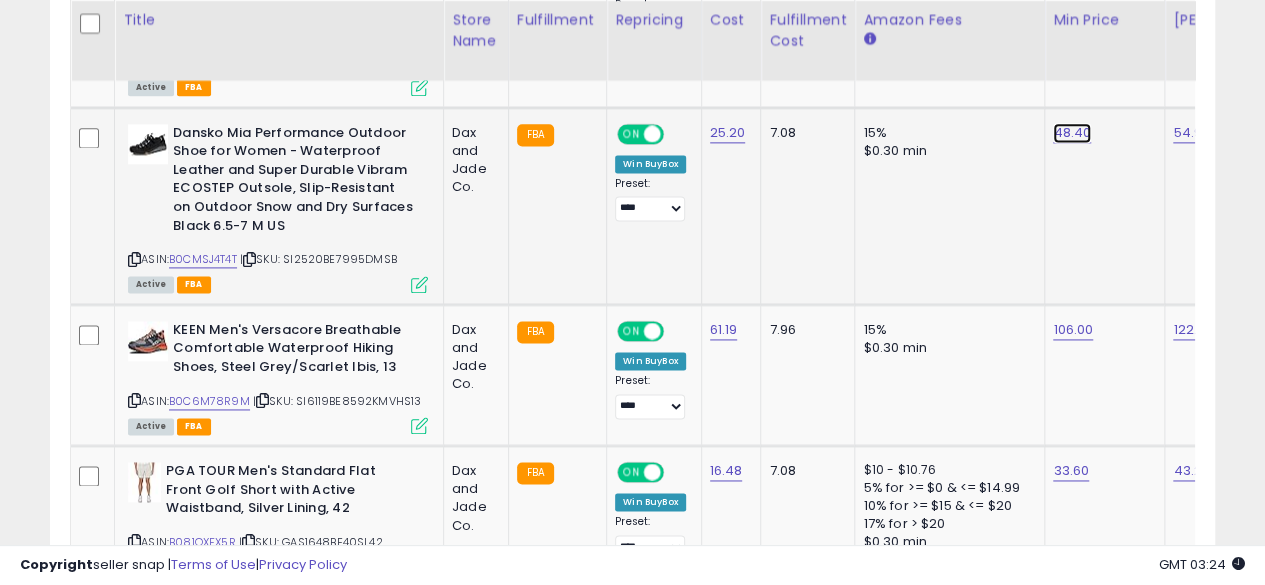 click on "48.40" at bounding box center (1070, -211) 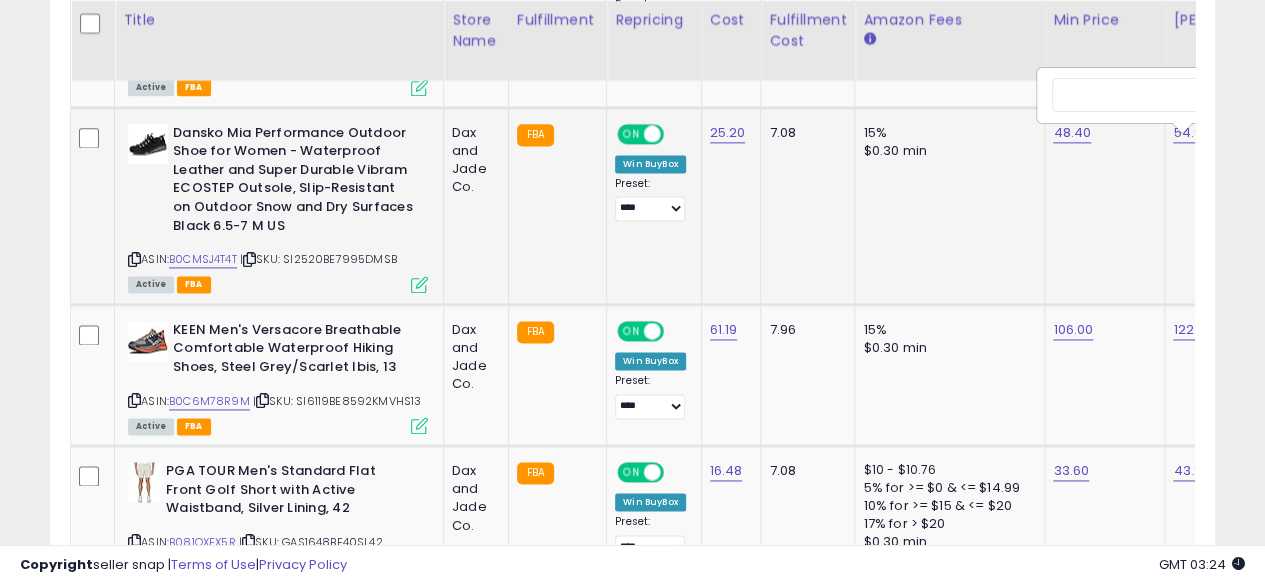 scroll, scrollTop: 0, scrollLeft: 71, axis: horizontal 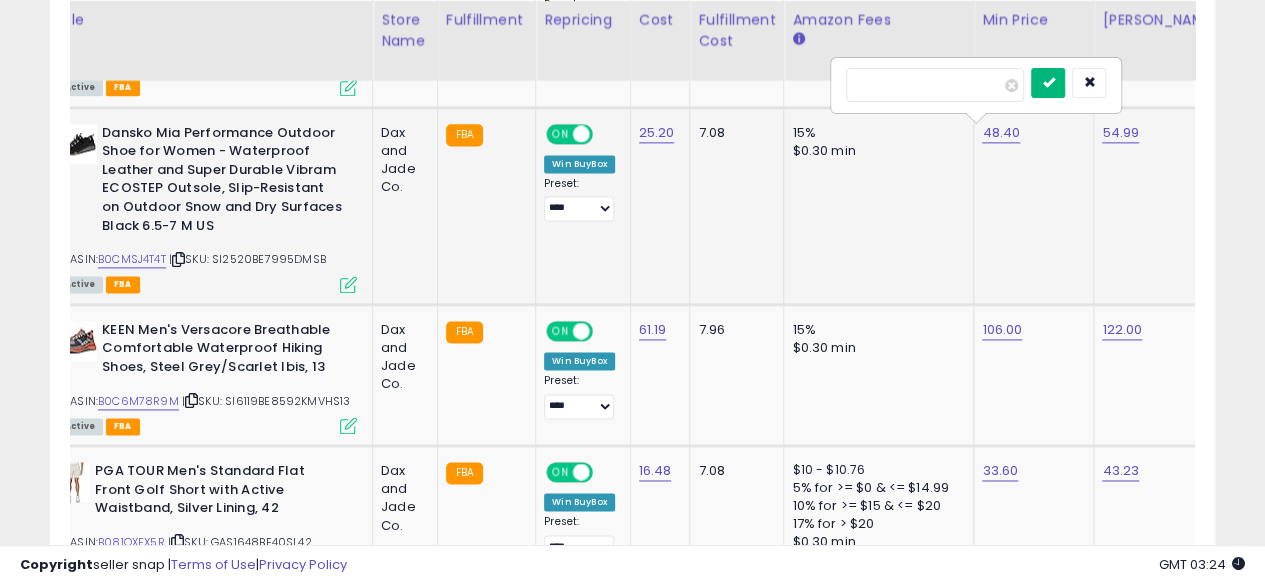 type on "*****" 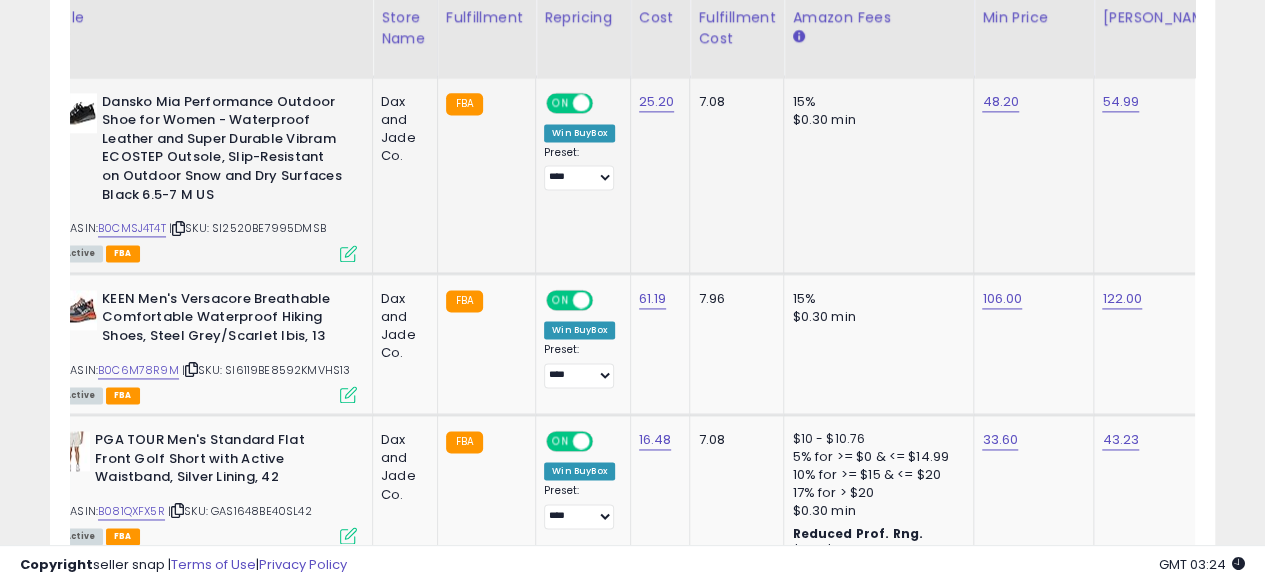 scroll, scrollTop: 1311, scrollLeft: 0, axis: vertical 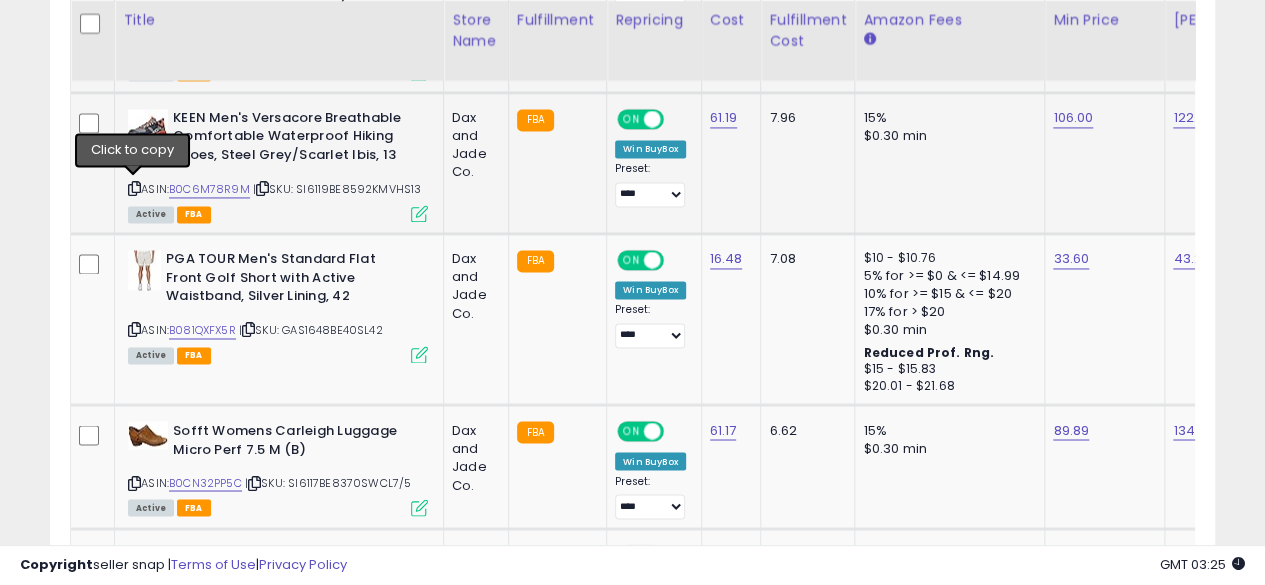 click at bounding box center (134, 188) 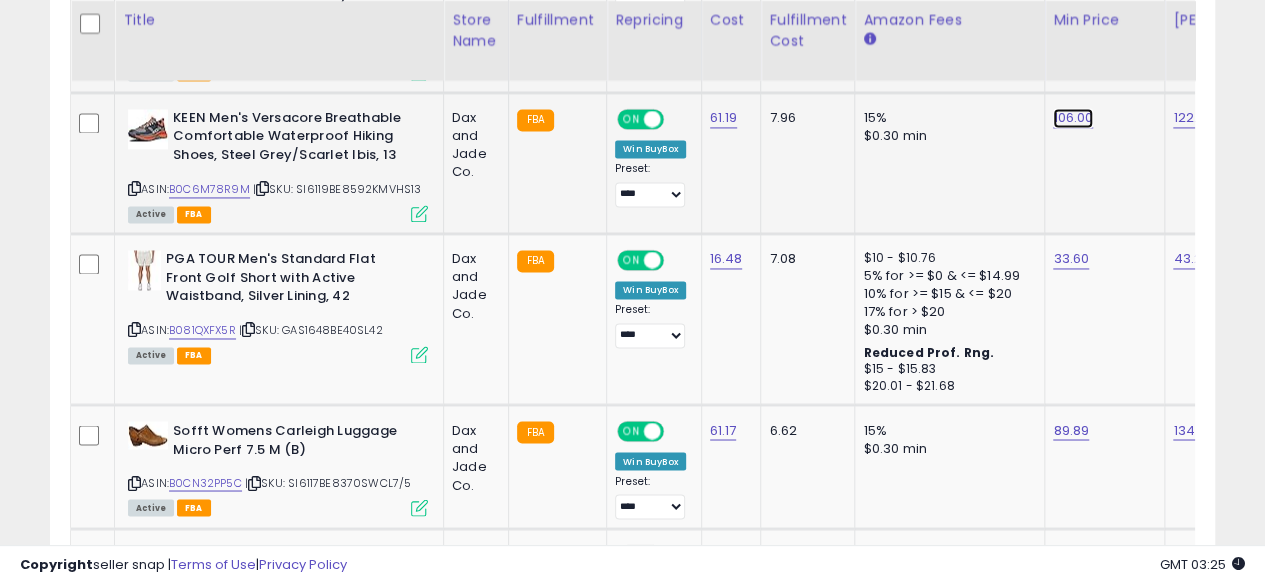 click on "106.00" at bounding box center (1070, -423) 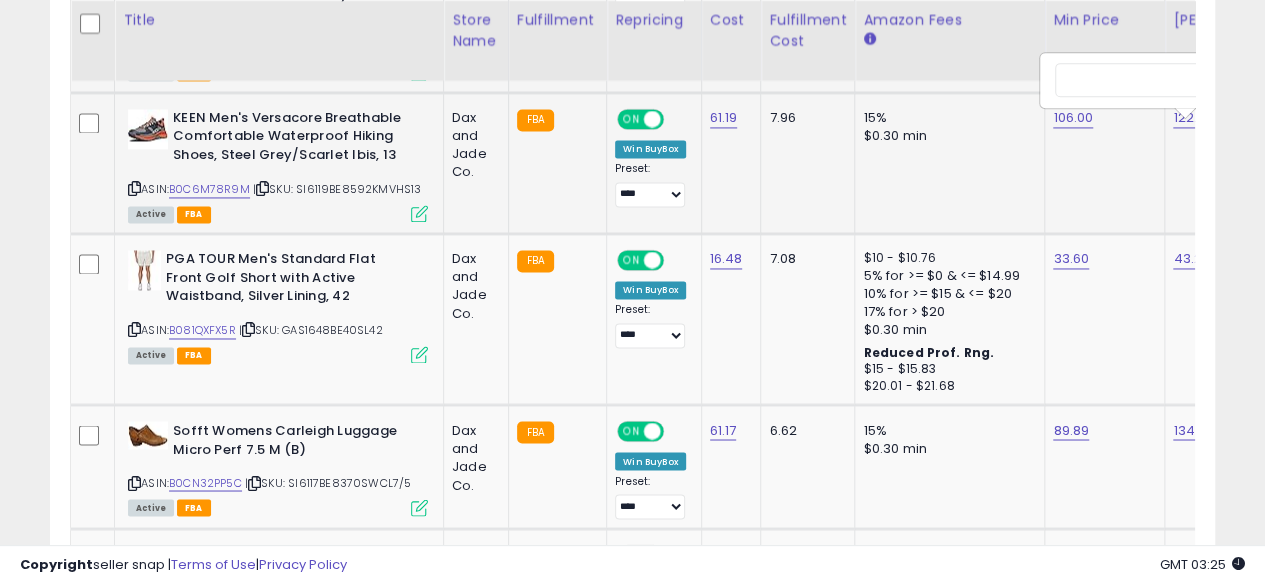 scroll, scrollTop: 0, scrollLeft: 73, axis: horizontal 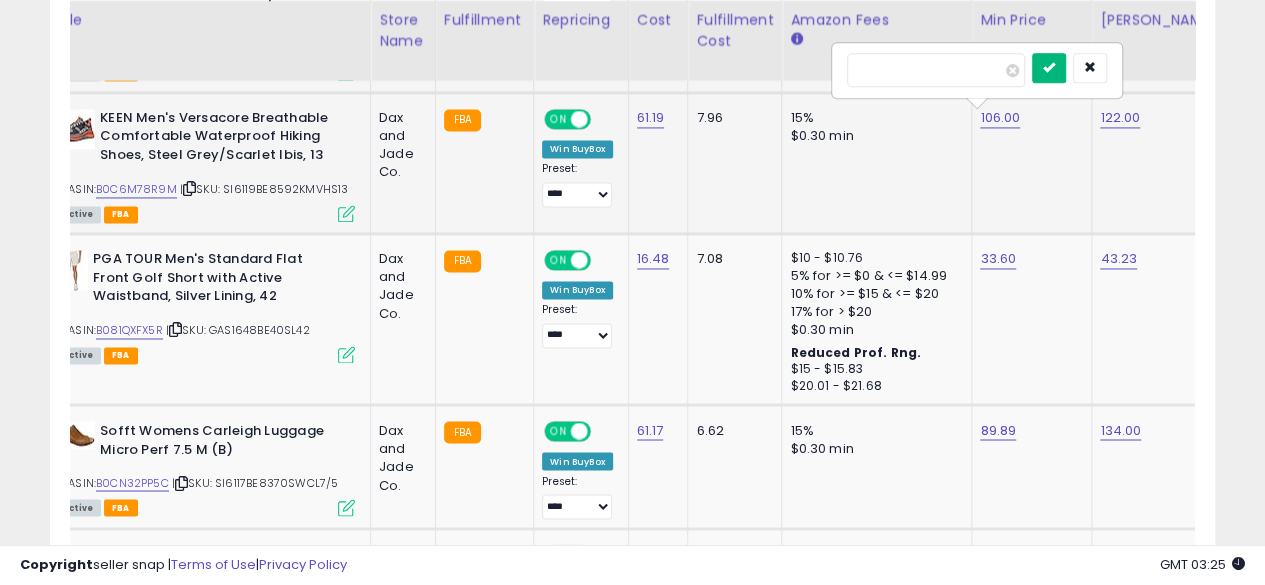 type on "******" 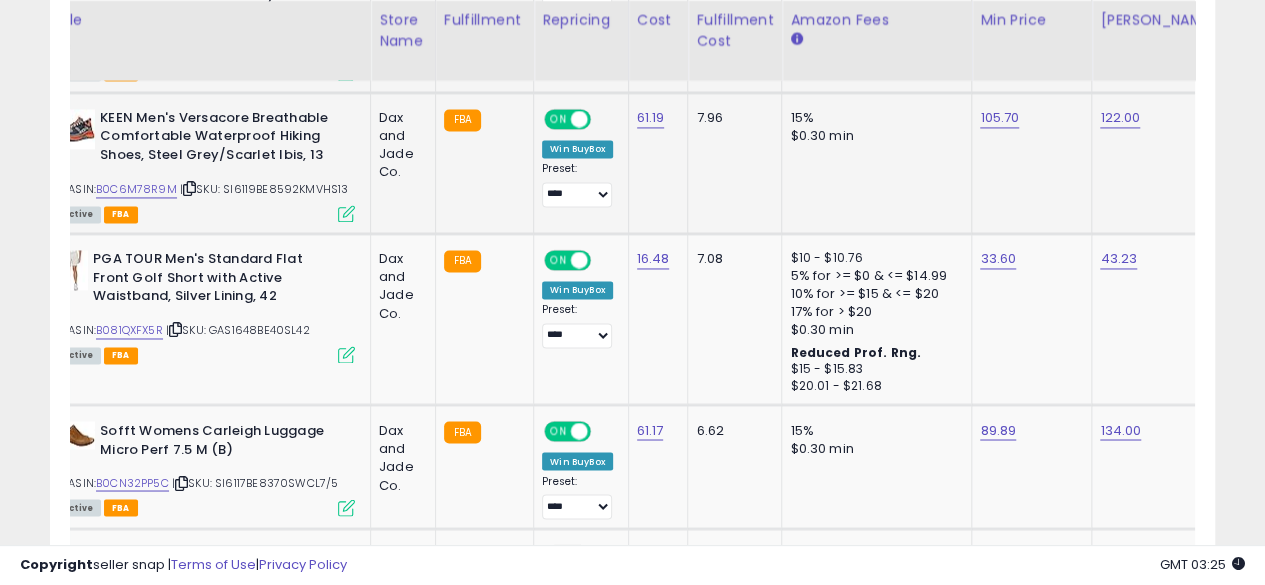 scroll, scrollTop: 0, scrollLeft: 48, axis: horizontal 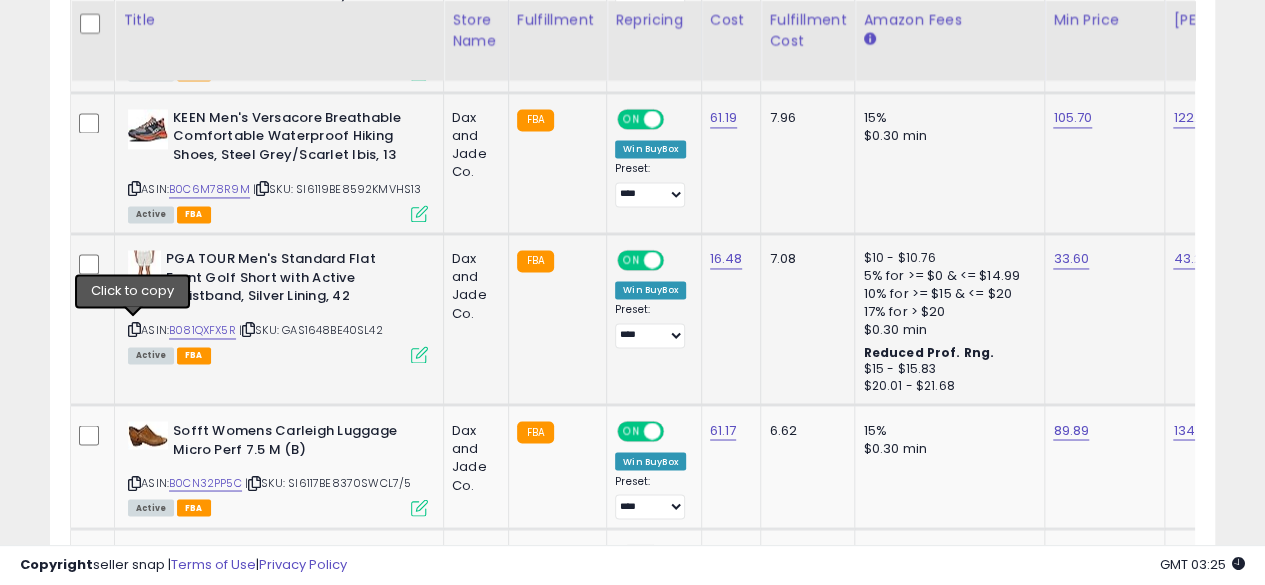 click at bounding box center [134, 329] 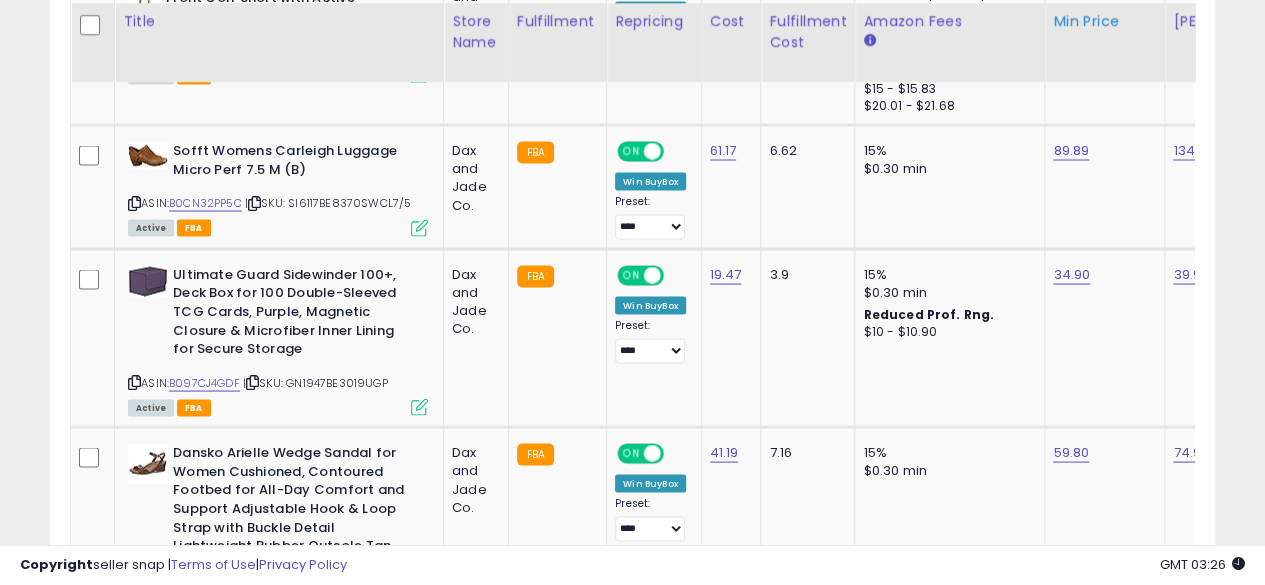 scroll, scrollTop: 1778, scrollLeft: 0, axis: vertical 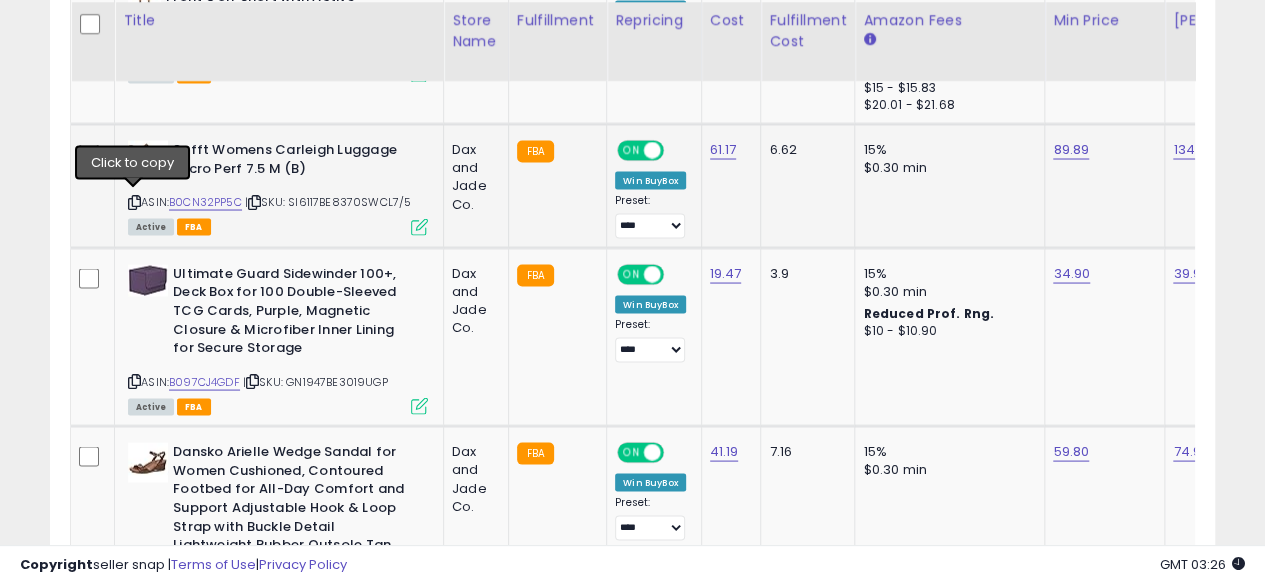 click at bounding box center [134, 201] 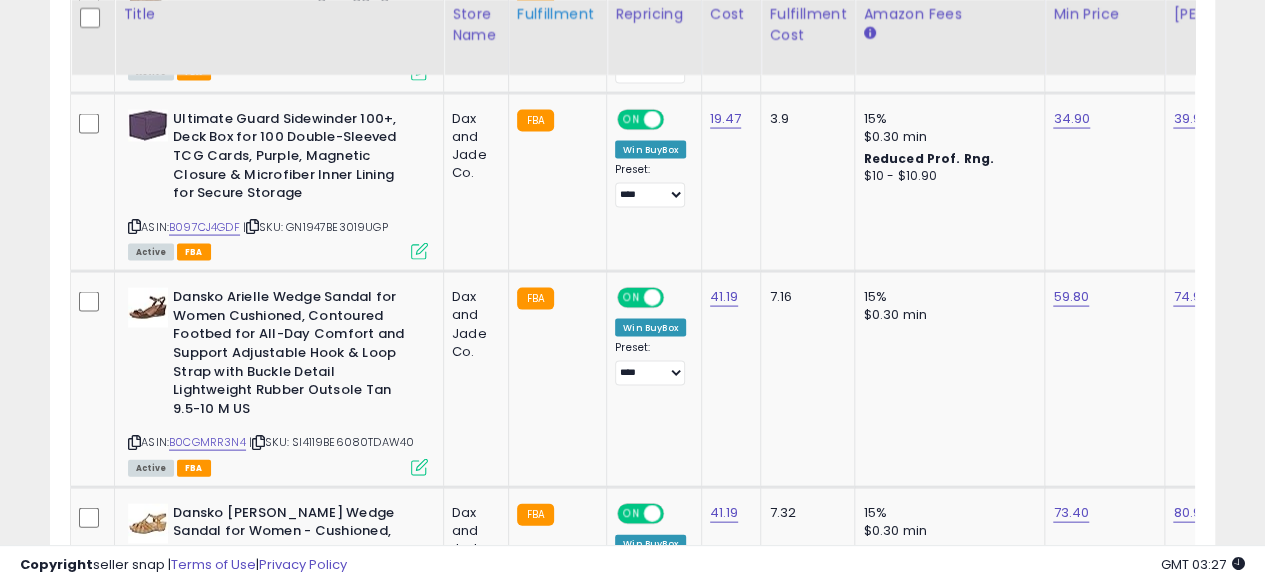 scroll, scrollTop: 1940, scrollLeft: 0, axis: vertical 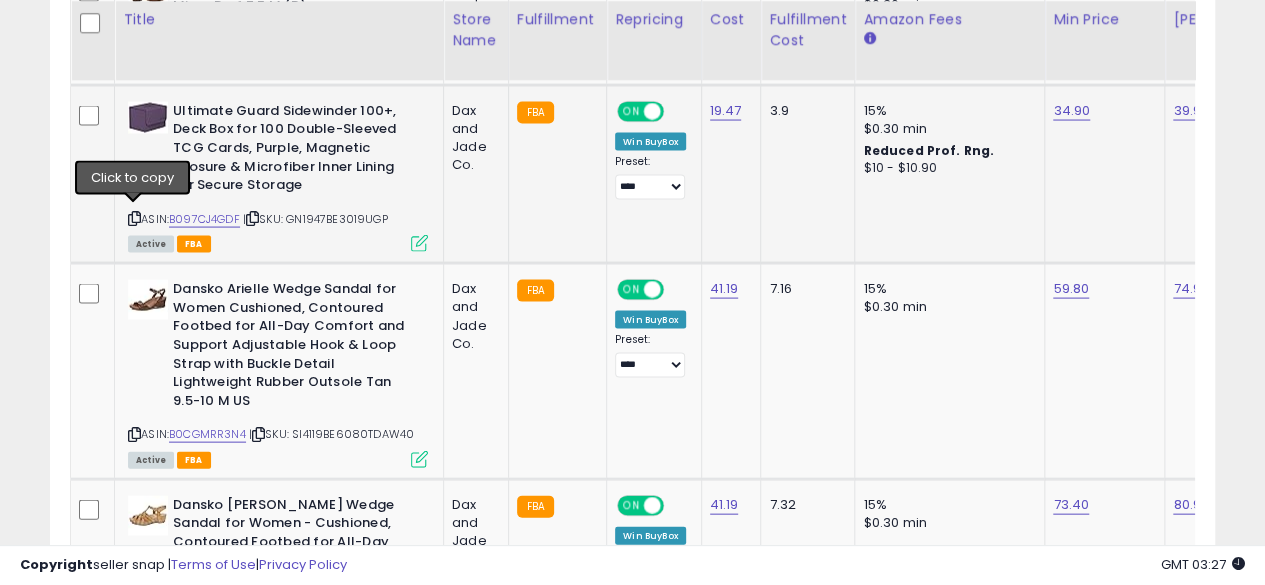 click at bounding box center [134, 218] 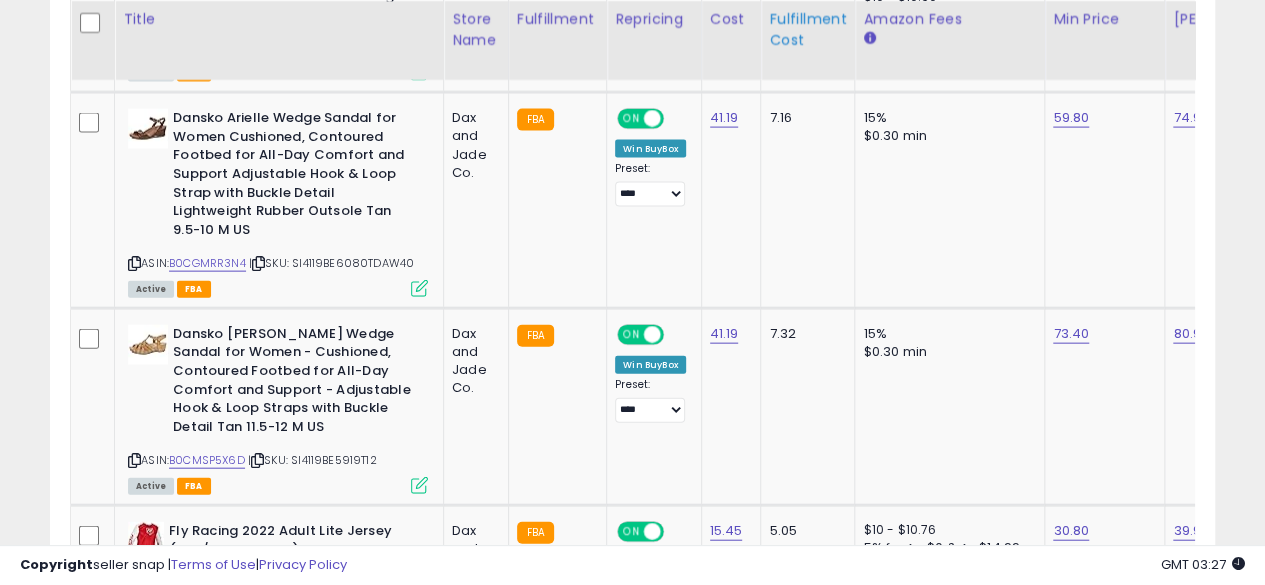 scroll, scrollTop: 2112, scrollLeft: 0, axis: vertical 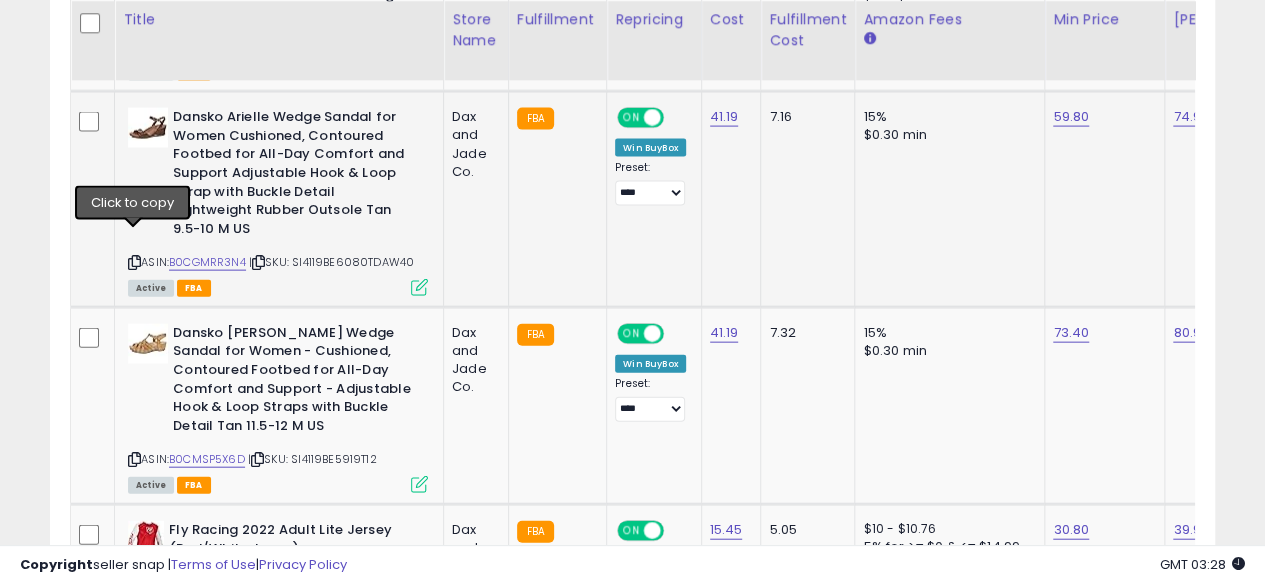 click at bounding box center [134, 262] 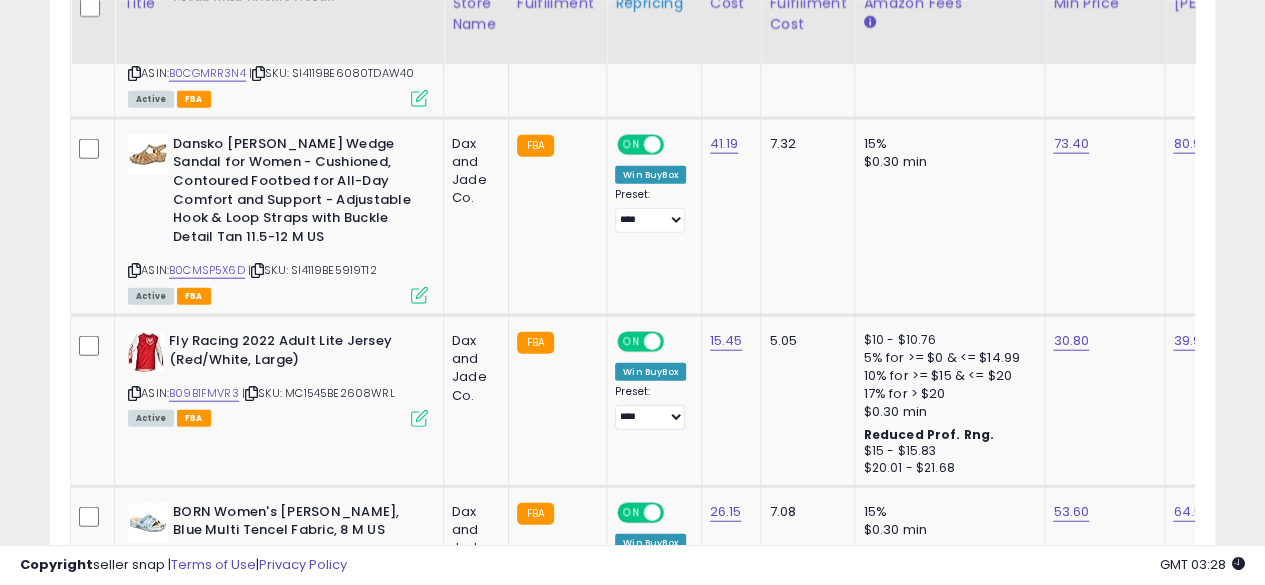 scroll, scrollTop: 2303, scrollLeft: 0, axis: vertical 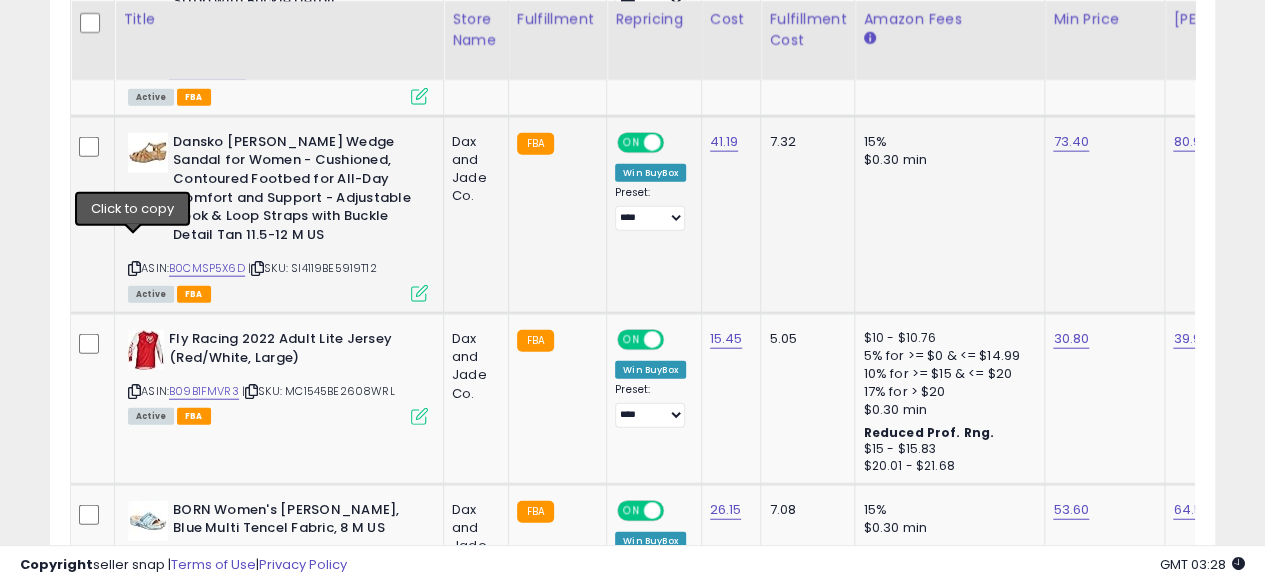 click at bounding box center [134, 268] 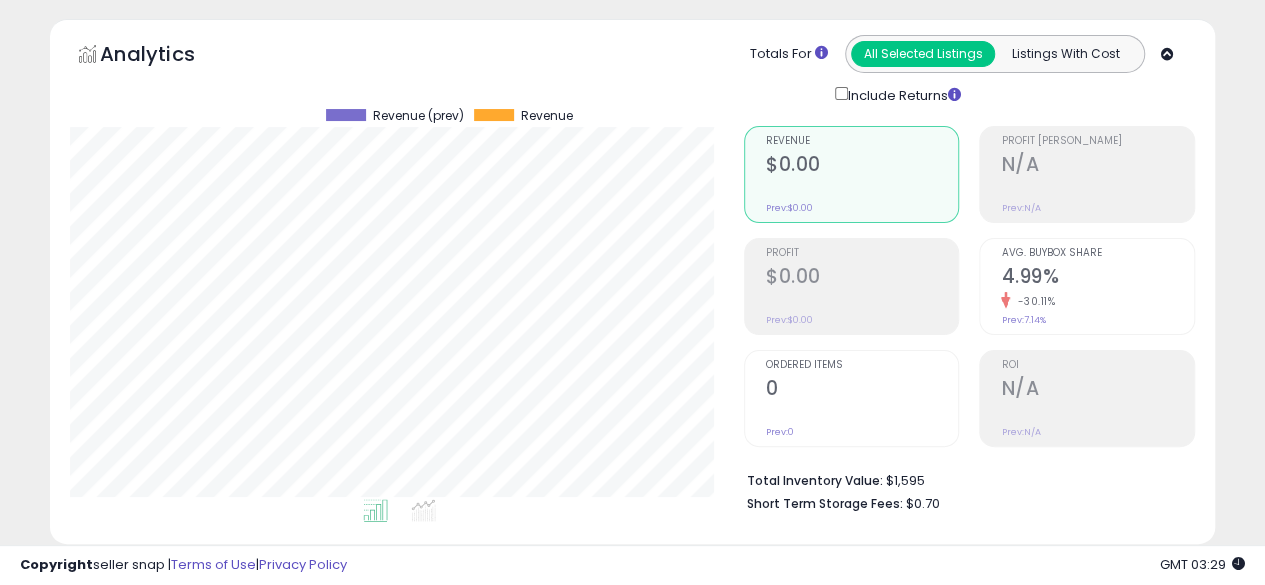 scroll, scrollTop: 0, scrollLeft: 0, axis: both 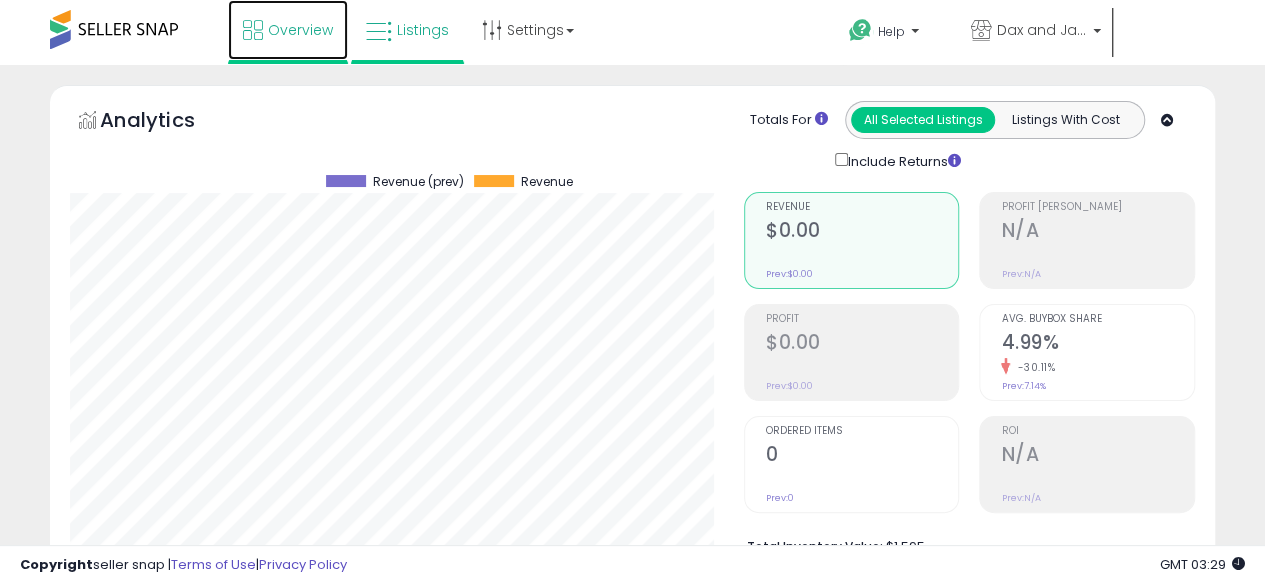 click on "Overview" at bounding box center (300, 30) 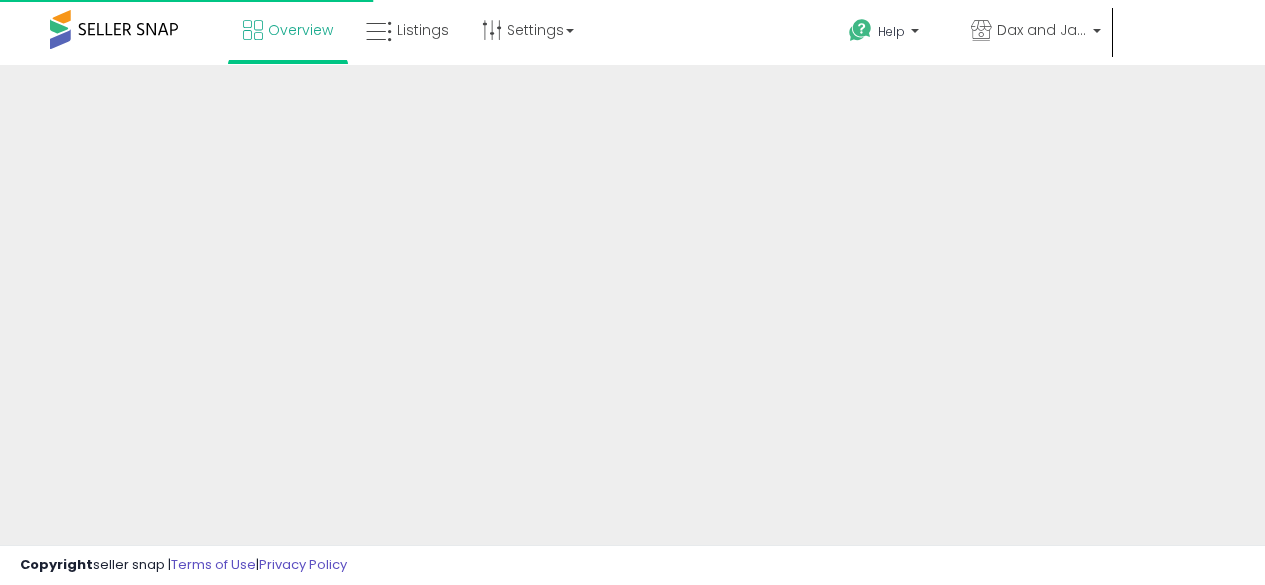 scroll, scrollTop: 0, scrollLeft: 0, axis: both 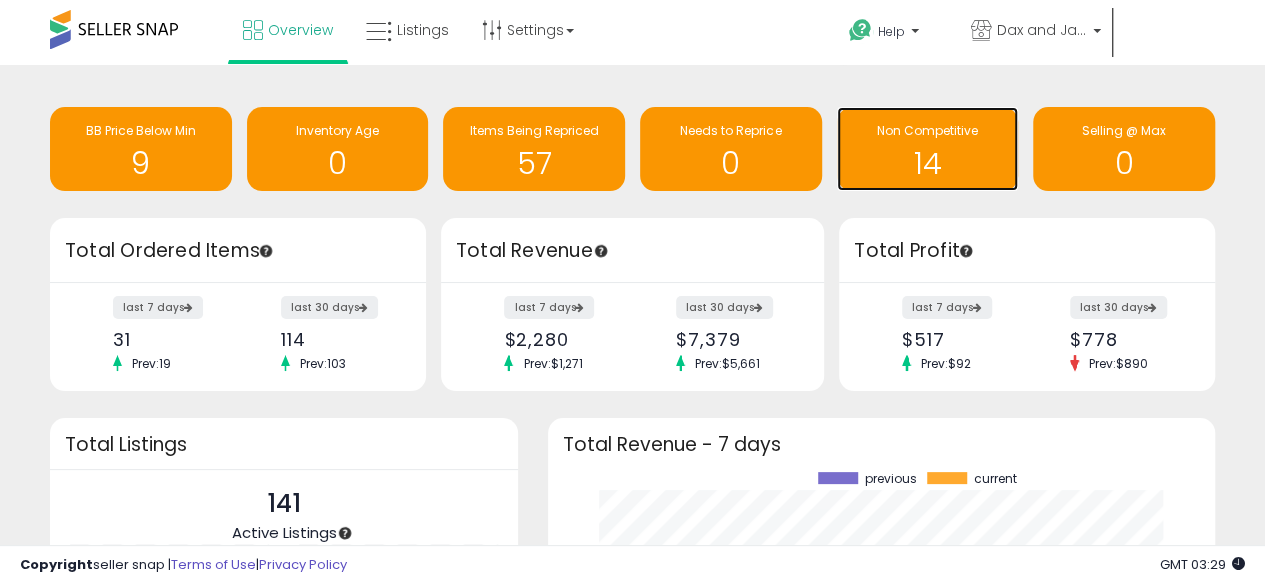 click on "14" at bounding box center (928, 163) 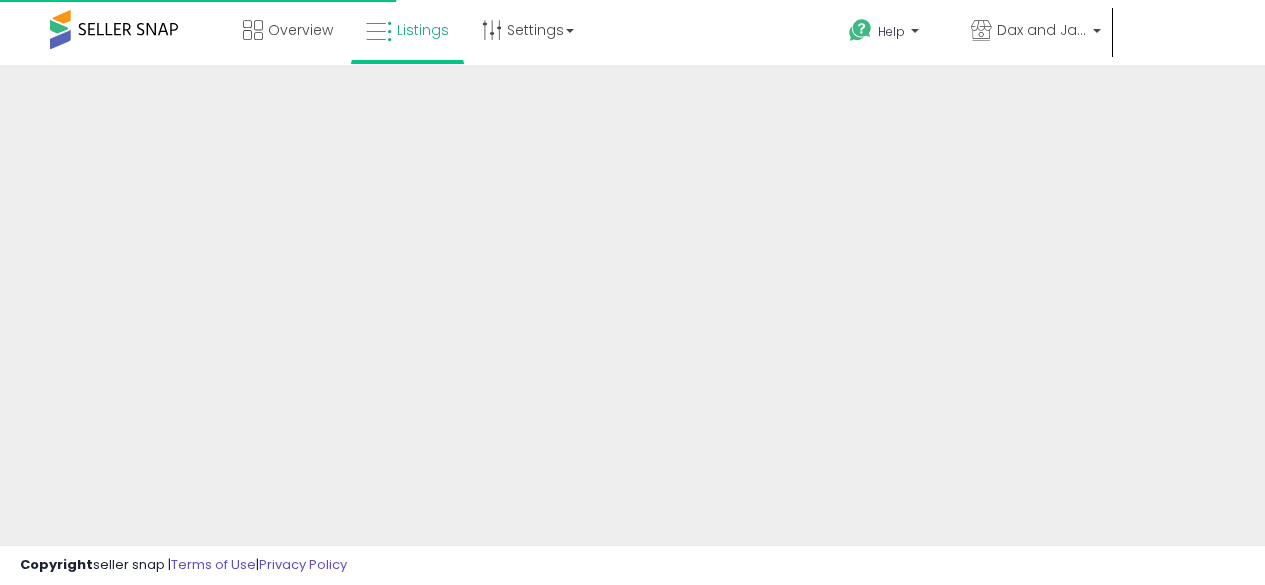 scroll, scrollTop: 0, scrollLeft: 0, axis: both 